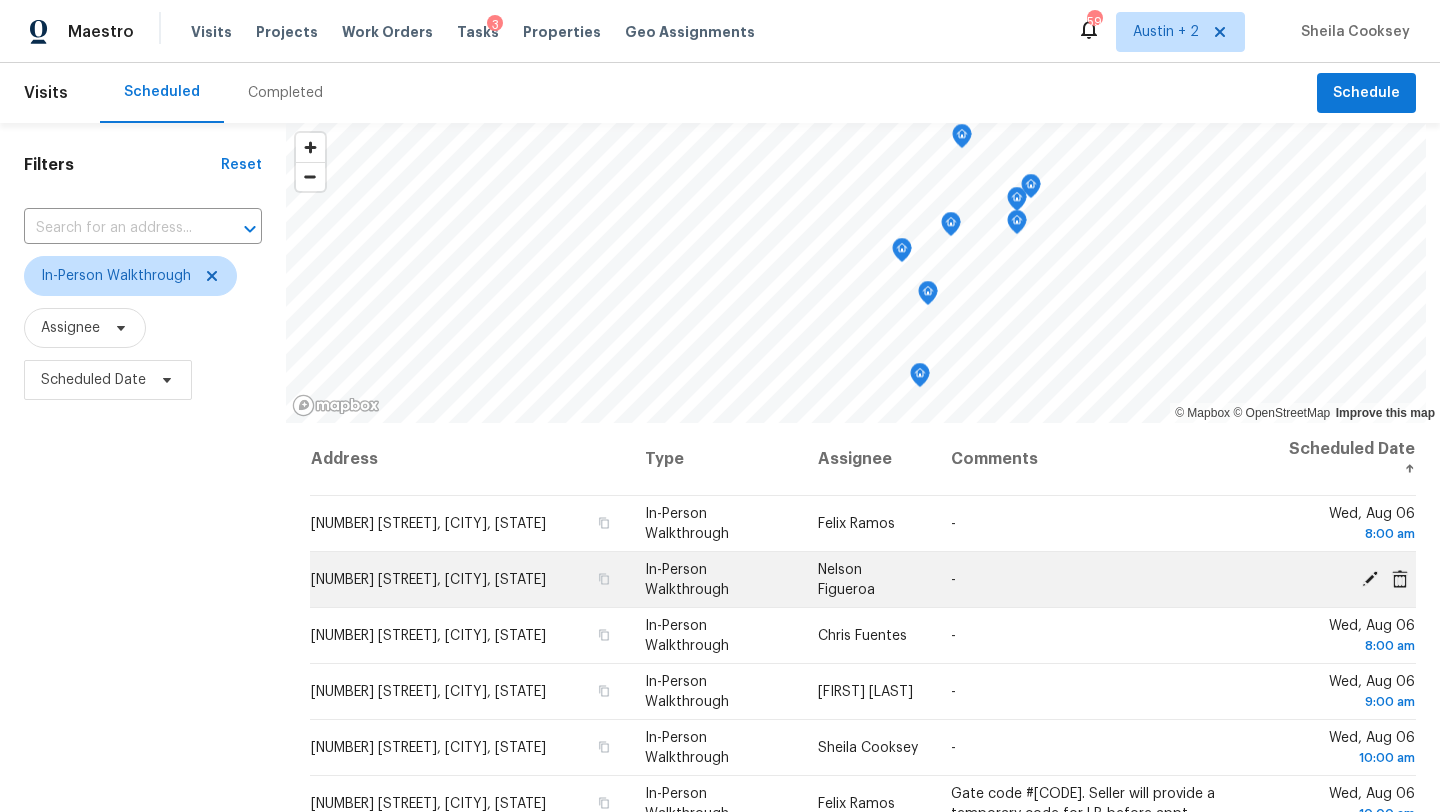 scroll, scrollTop: 0, scrollLeft: 0, axis: both 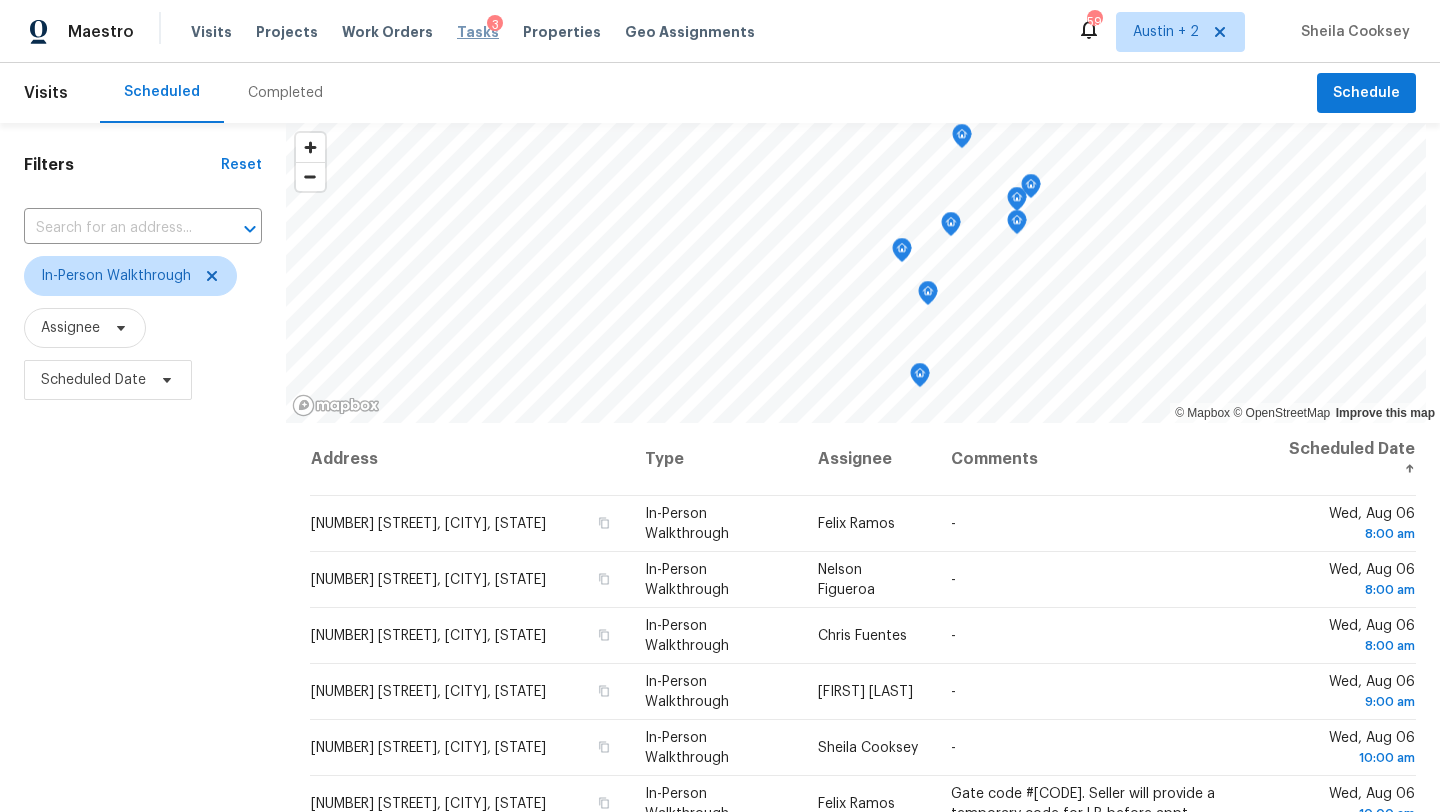 click on "Tasks" at bounding box center (478, 32) 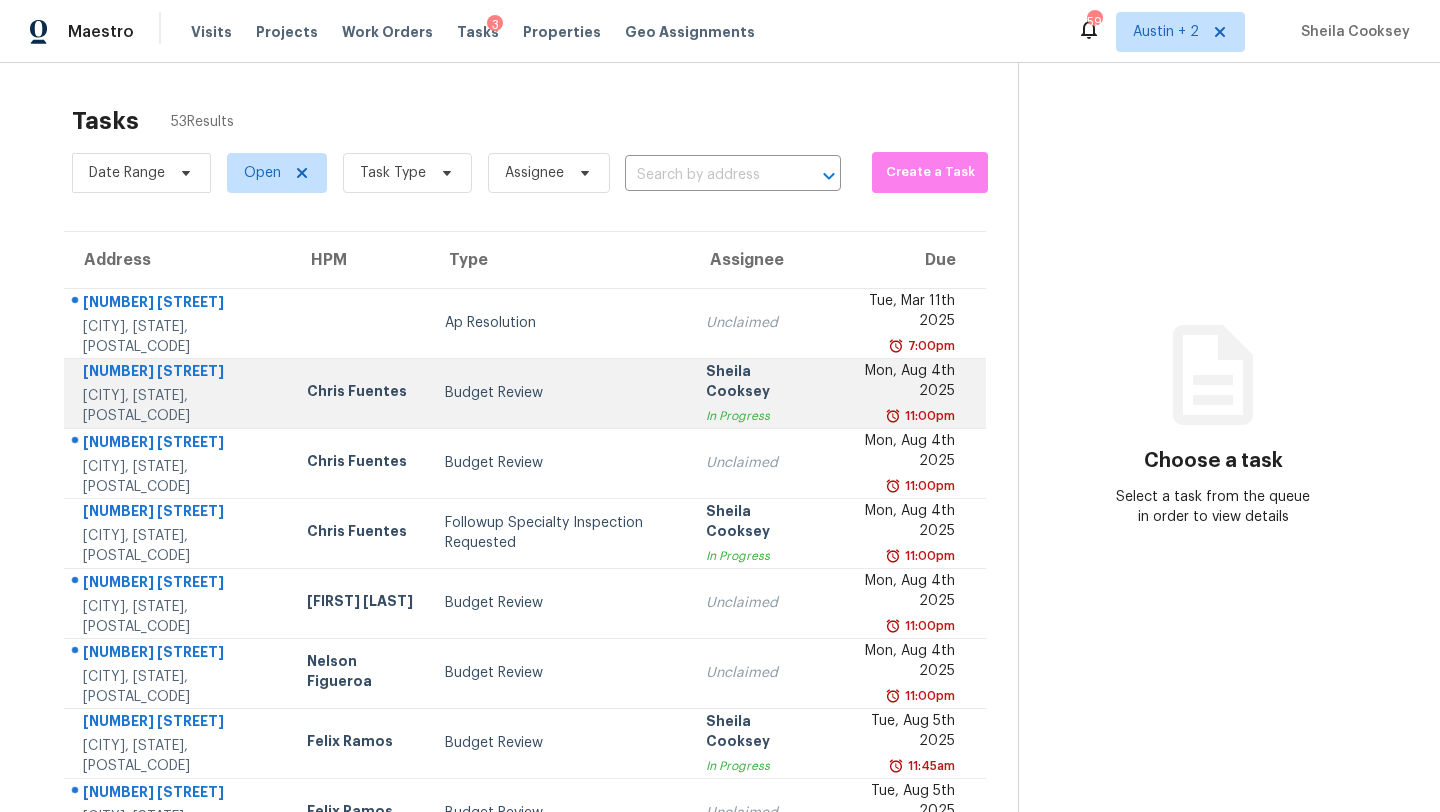 click on "Budget Review" at bounding box center (559, 393) 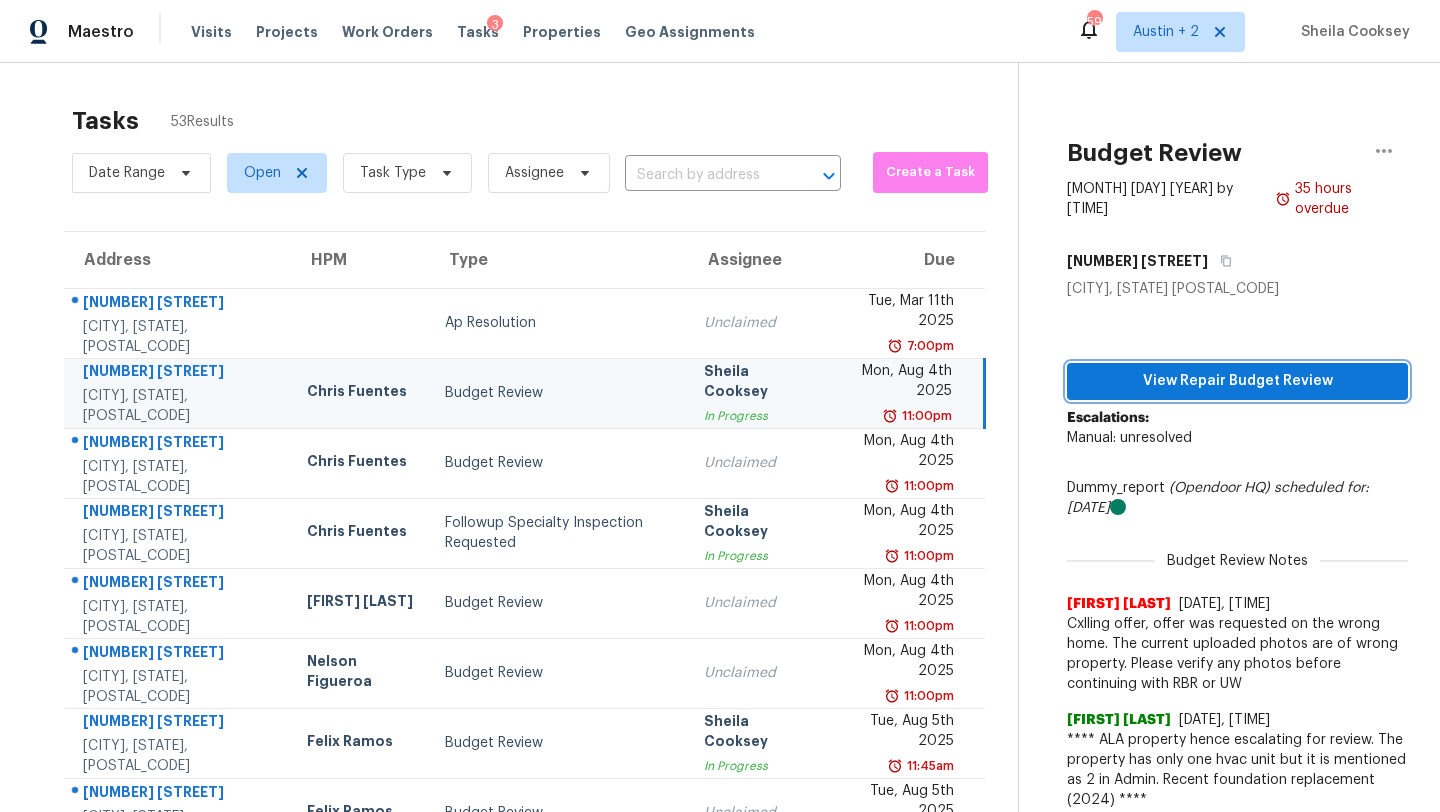 click on "View Repair Budget Review" at bounding box center [1237, 381] 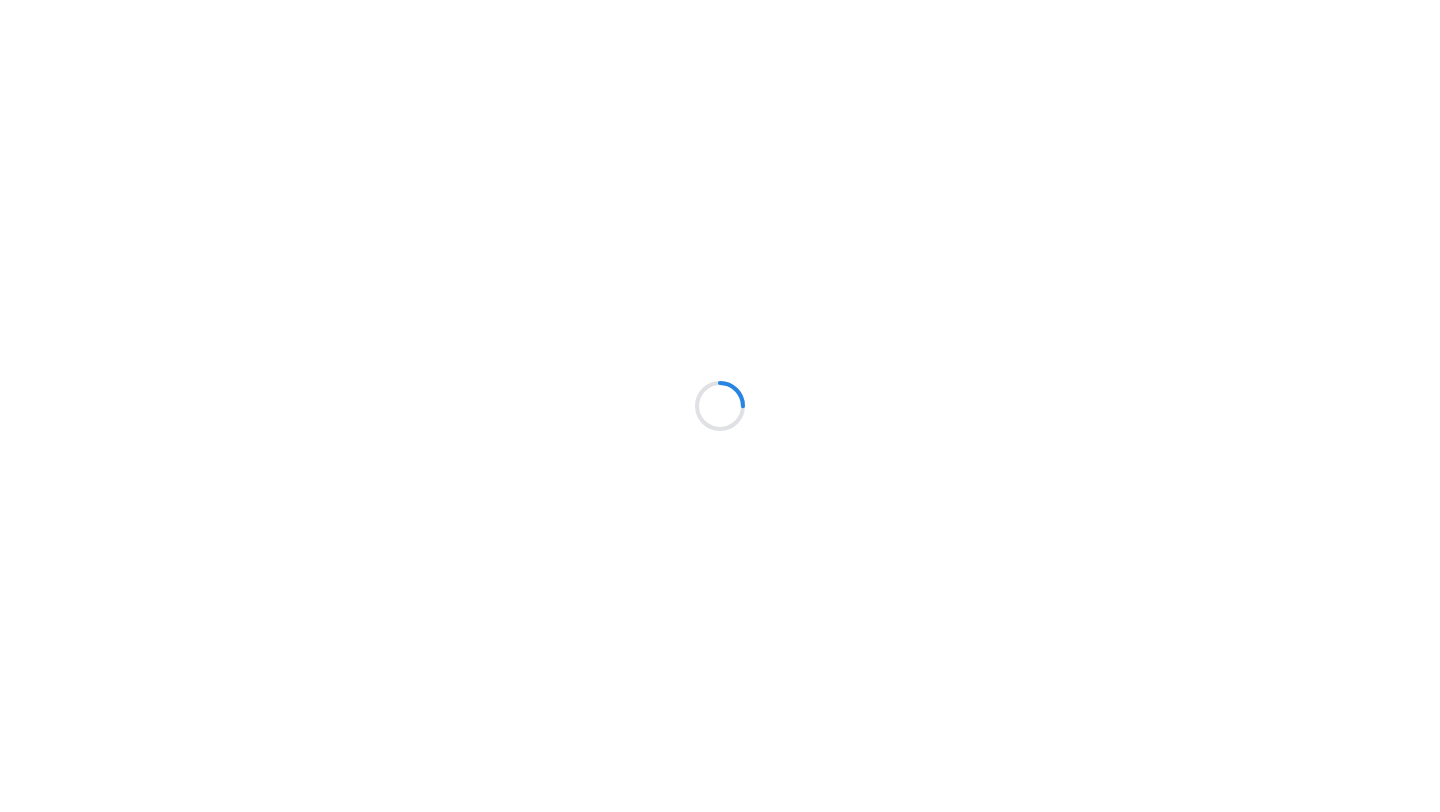 scroll, scrollTop: 0, scrollLeft: 0, axis: both 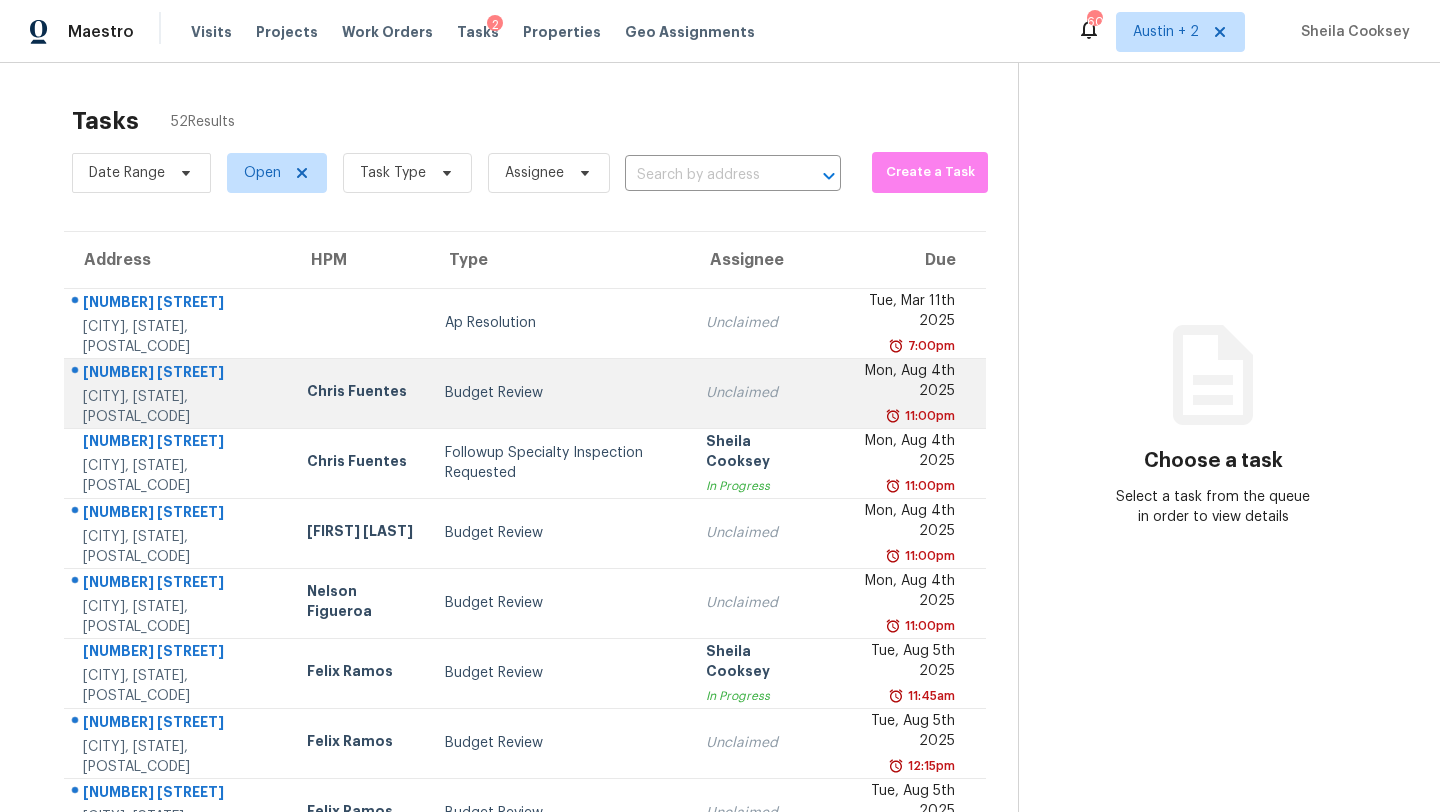 click on "Budget Review" at bounding box center [559, 393] 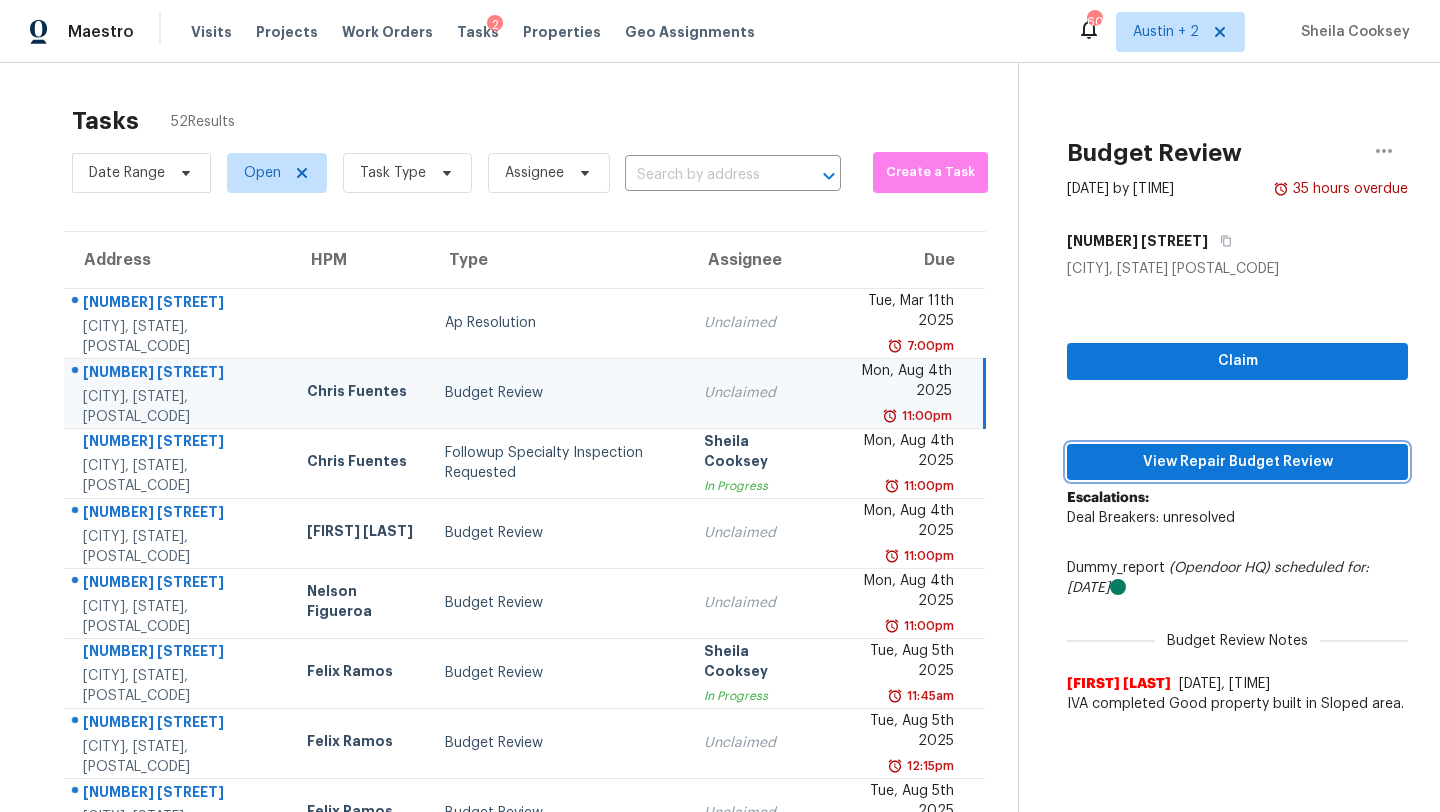 click on "View Repair Budget Review" at bounding box center [1237, 462] 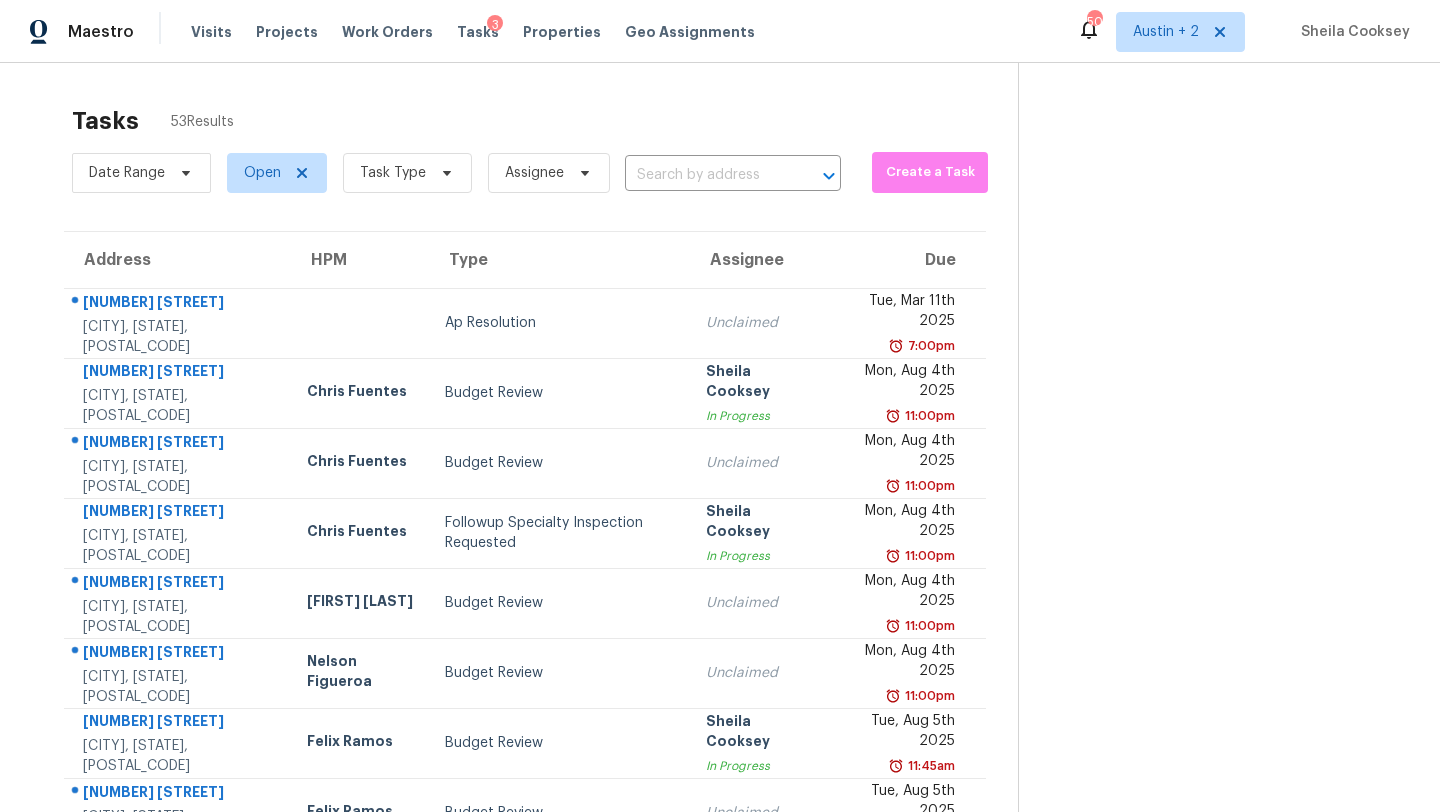 scroll, scrollTop: 0, scrollLeft: 0, axis: both 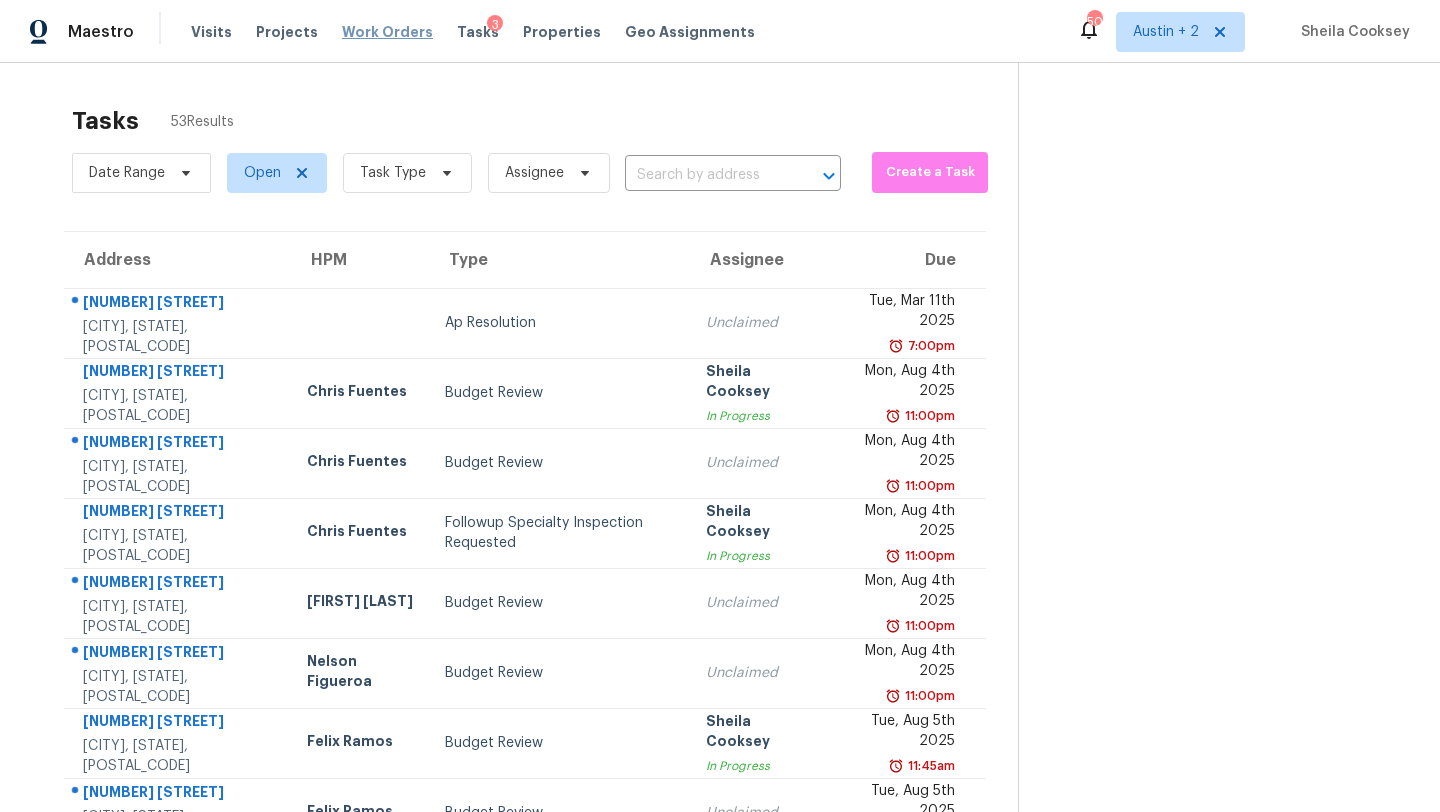 click on "Work Orders" at bounding box center (387, 32) 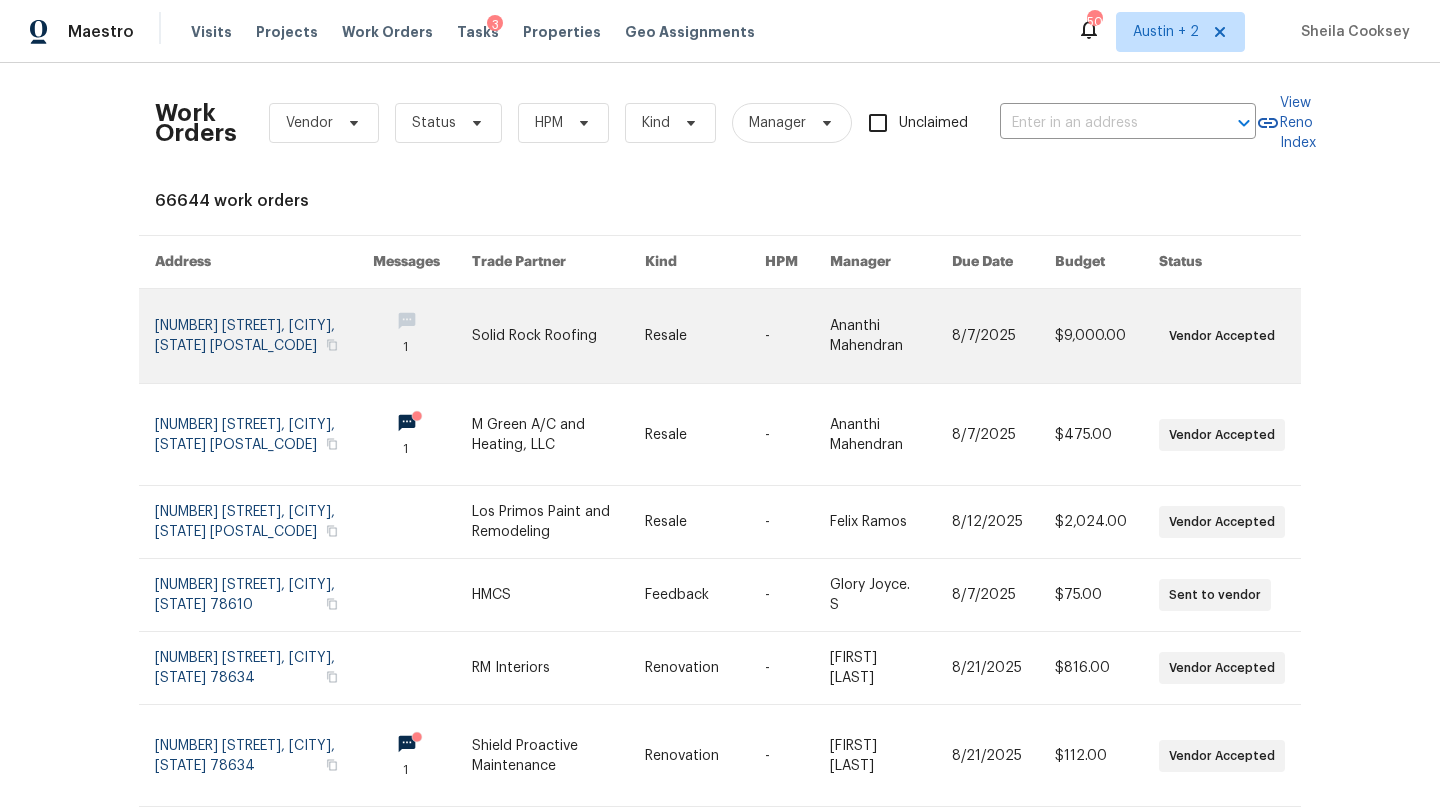 click at bounding box center [558, 336] 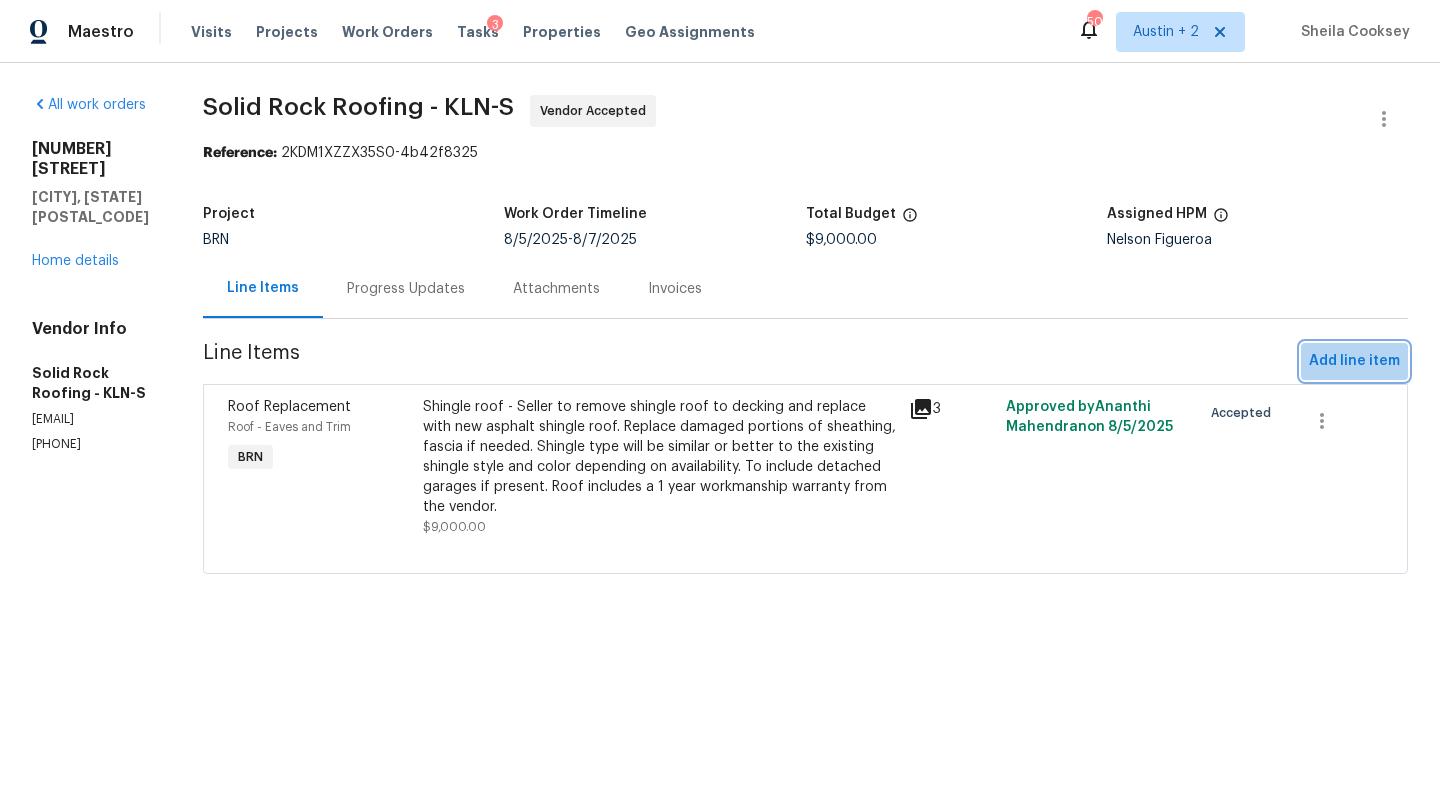 click on "Add line item" at bounding box center [1354, 361] 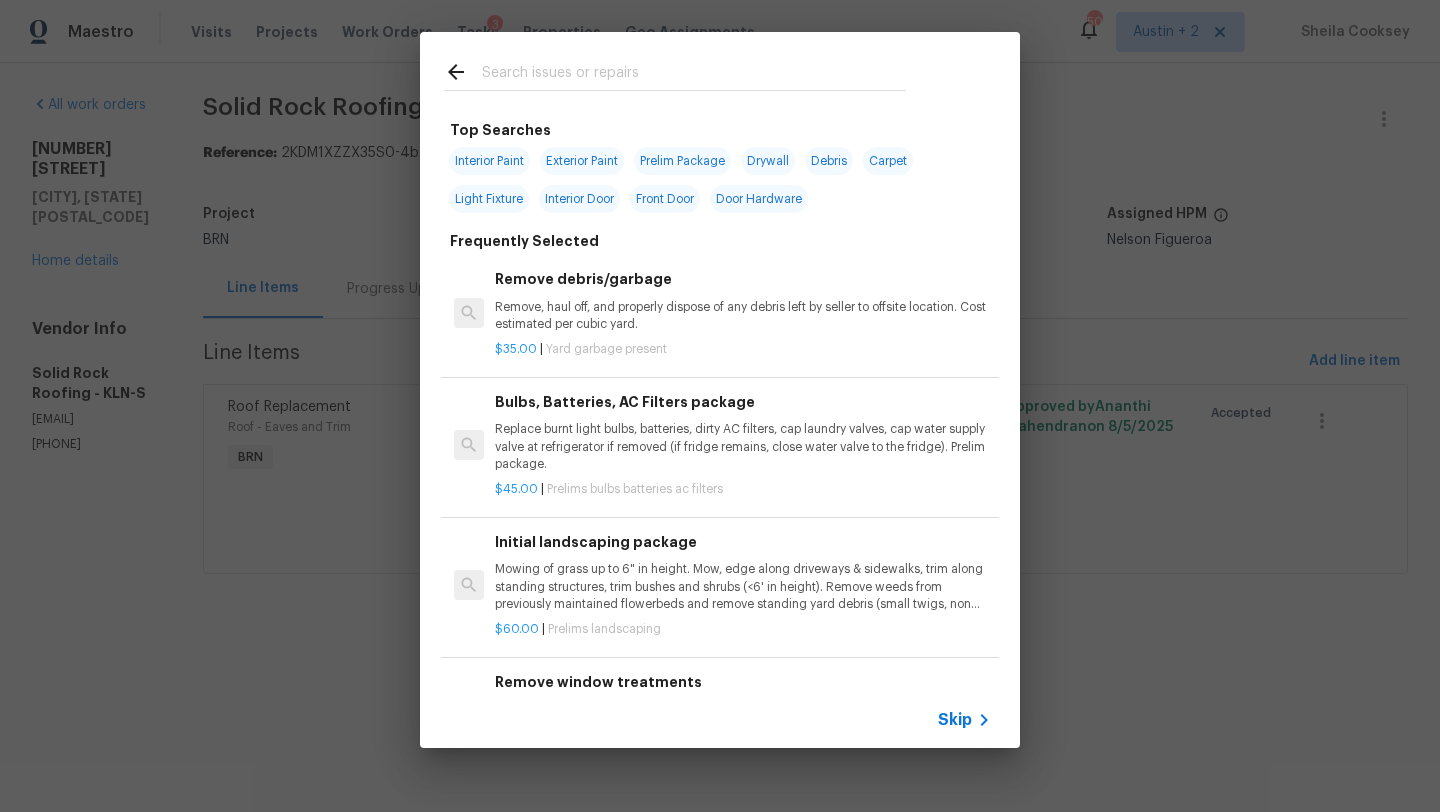 click at bounding box center [694, 75] 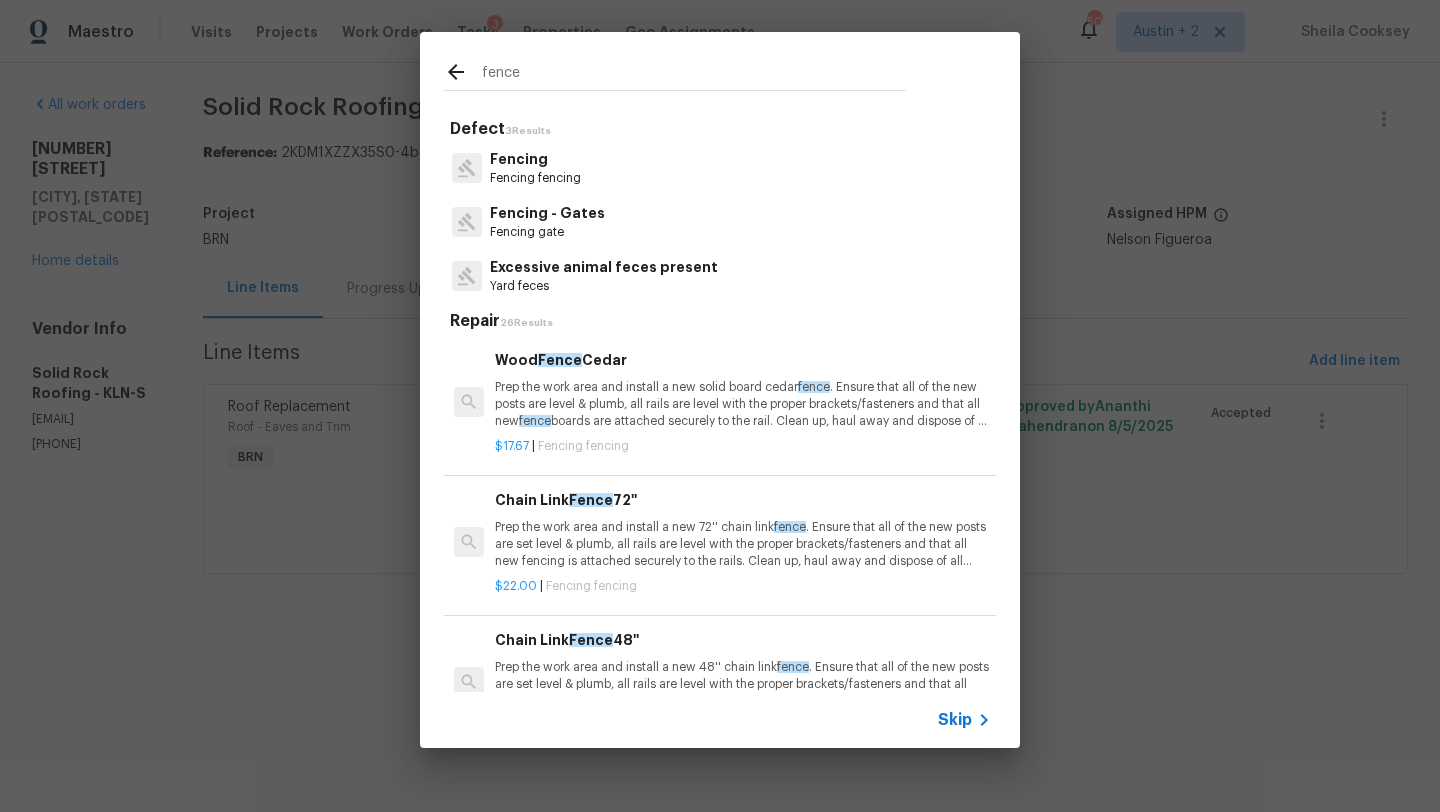 type on "fence" 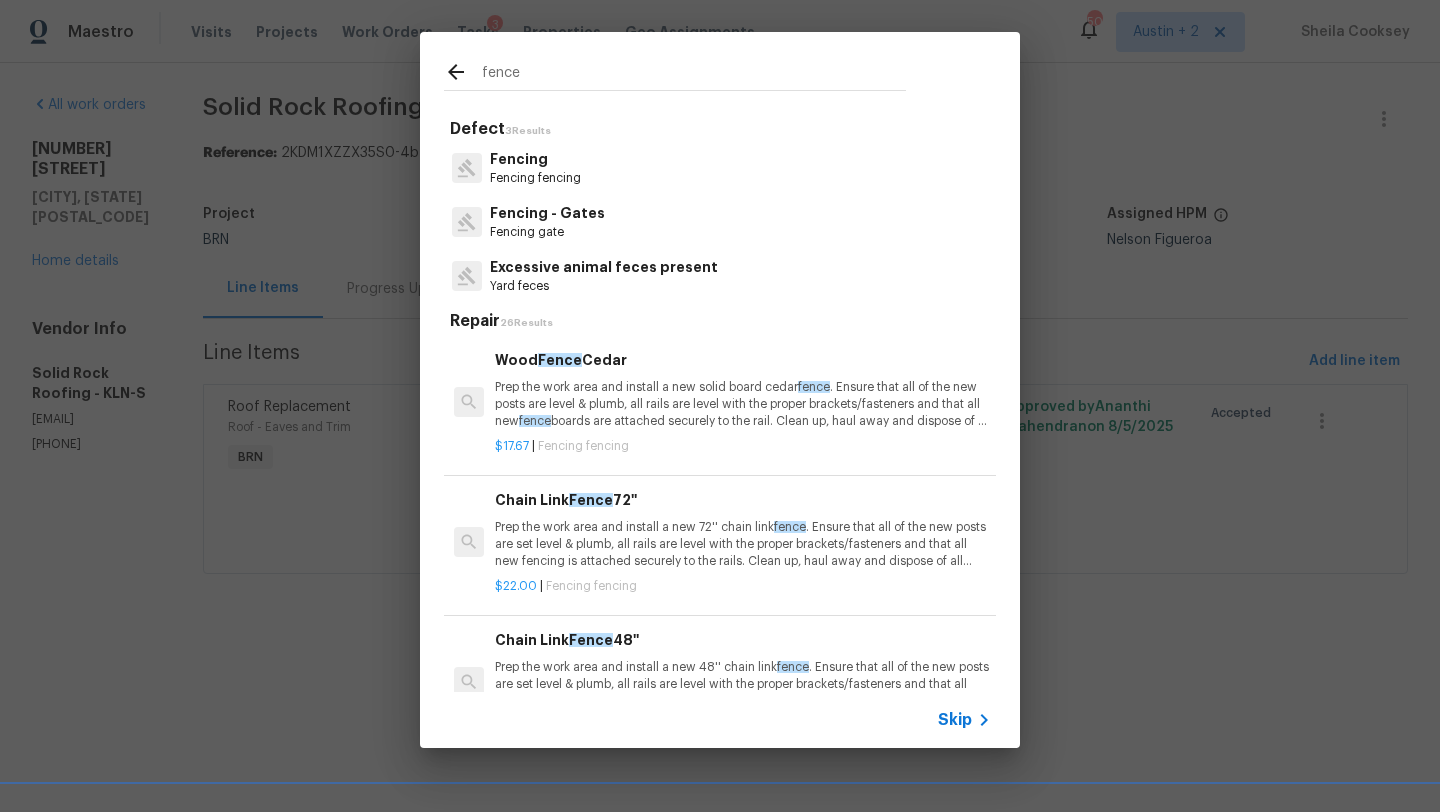 click on "Fencing" at bounding box center (535, 159) 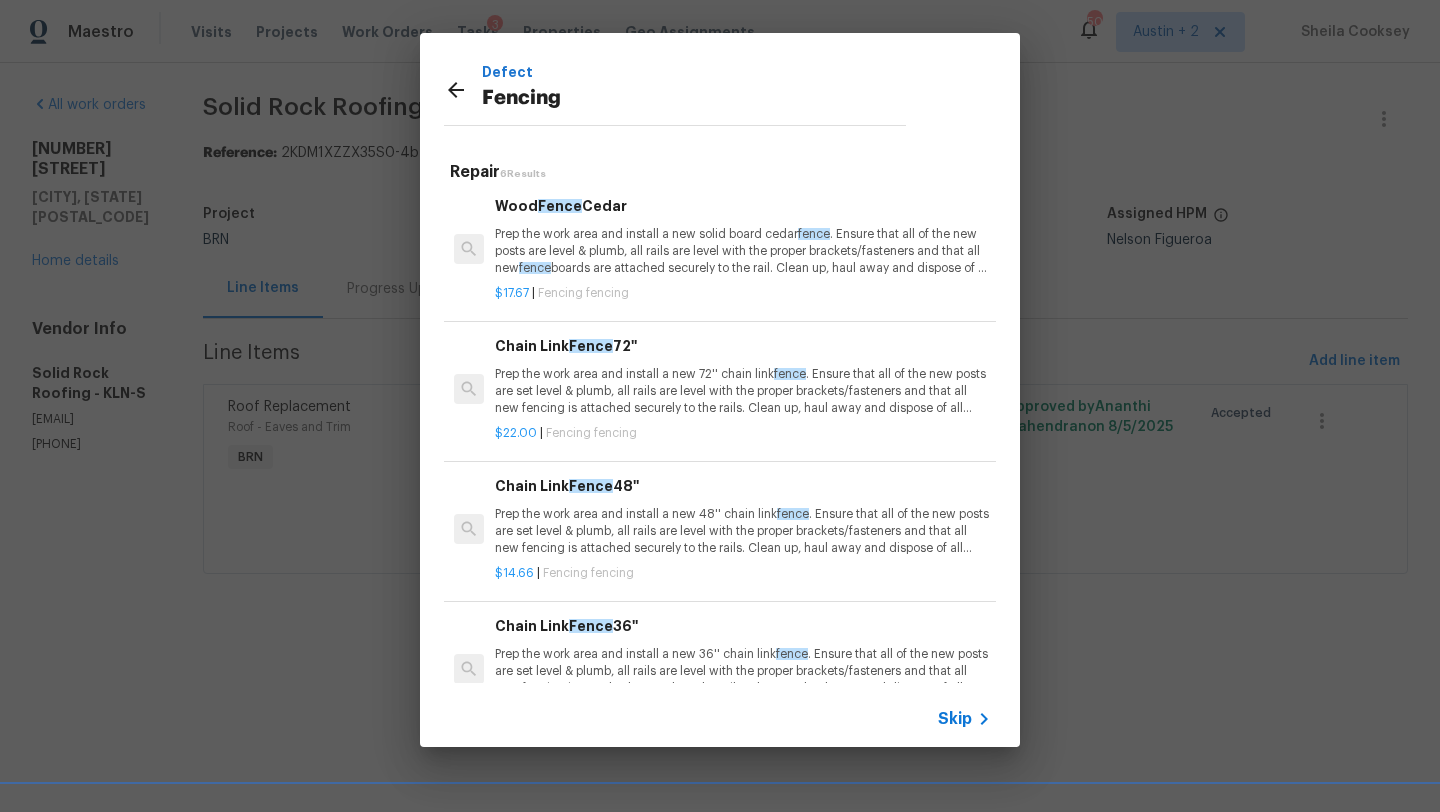 scroll, scrollTop: 0, scrollLeft: 0, axis: both 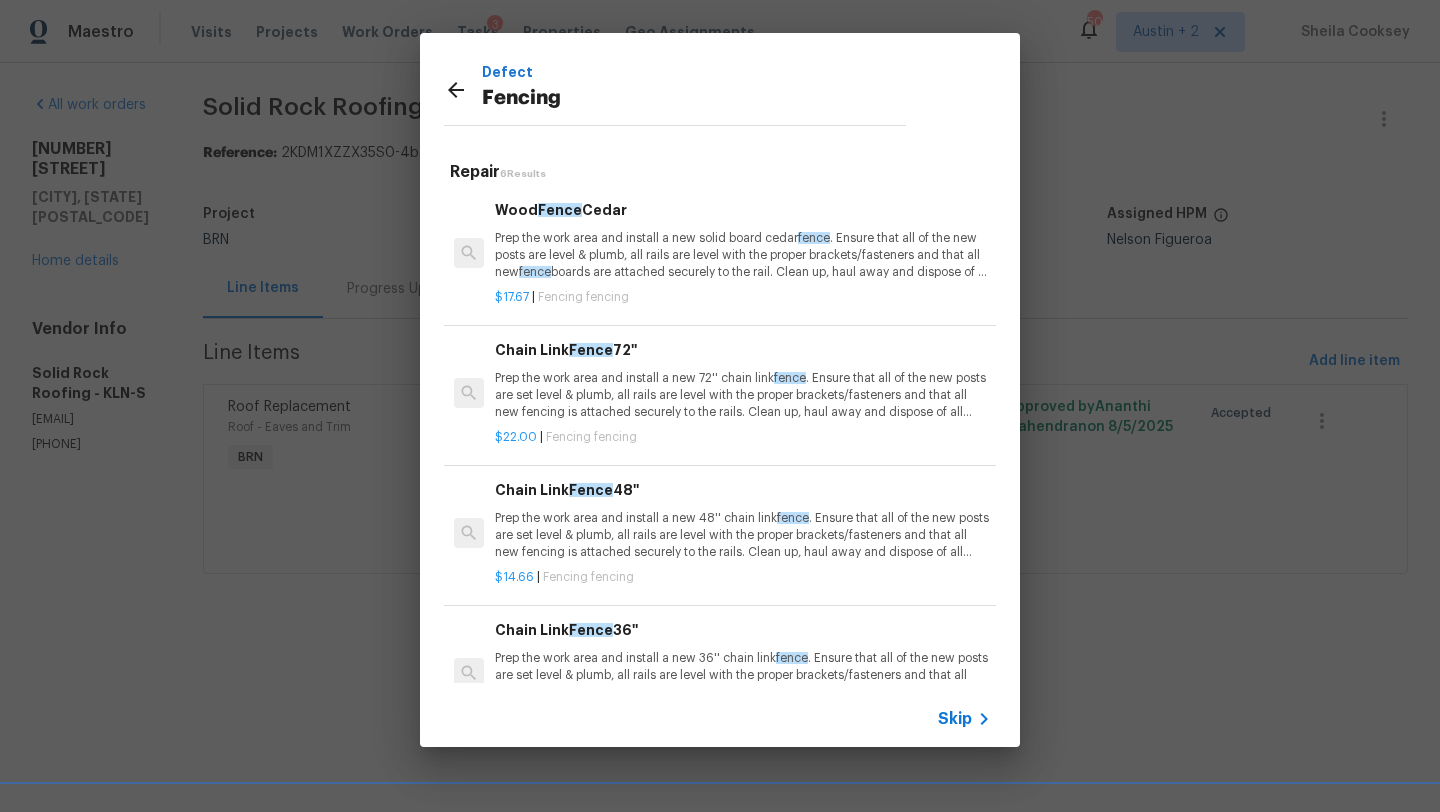 click 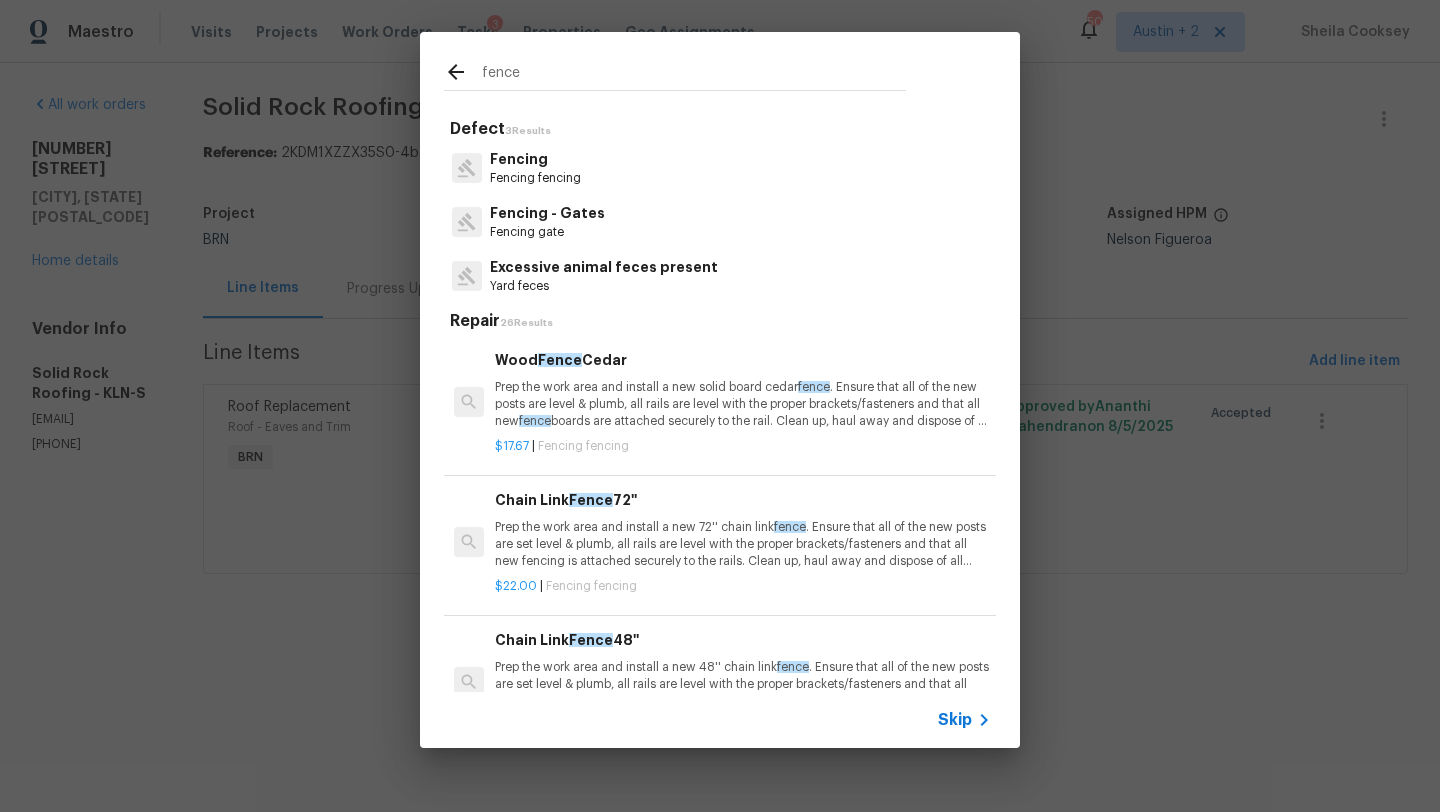 drag, startPoint x: 519, startPoint y: 73, endPoint x: 395, endPoint y: 66, distance: 124.197426 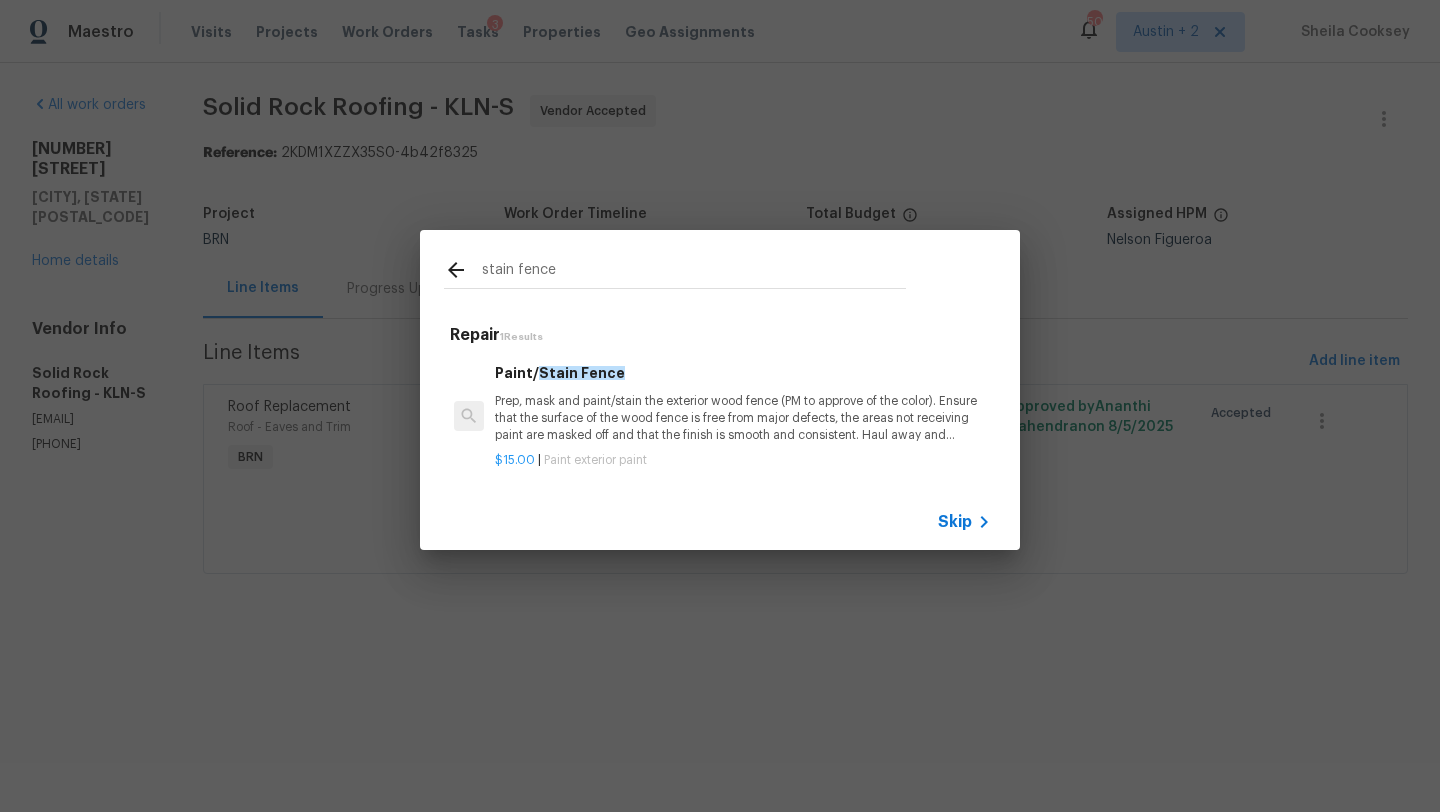 type on "stain fence" 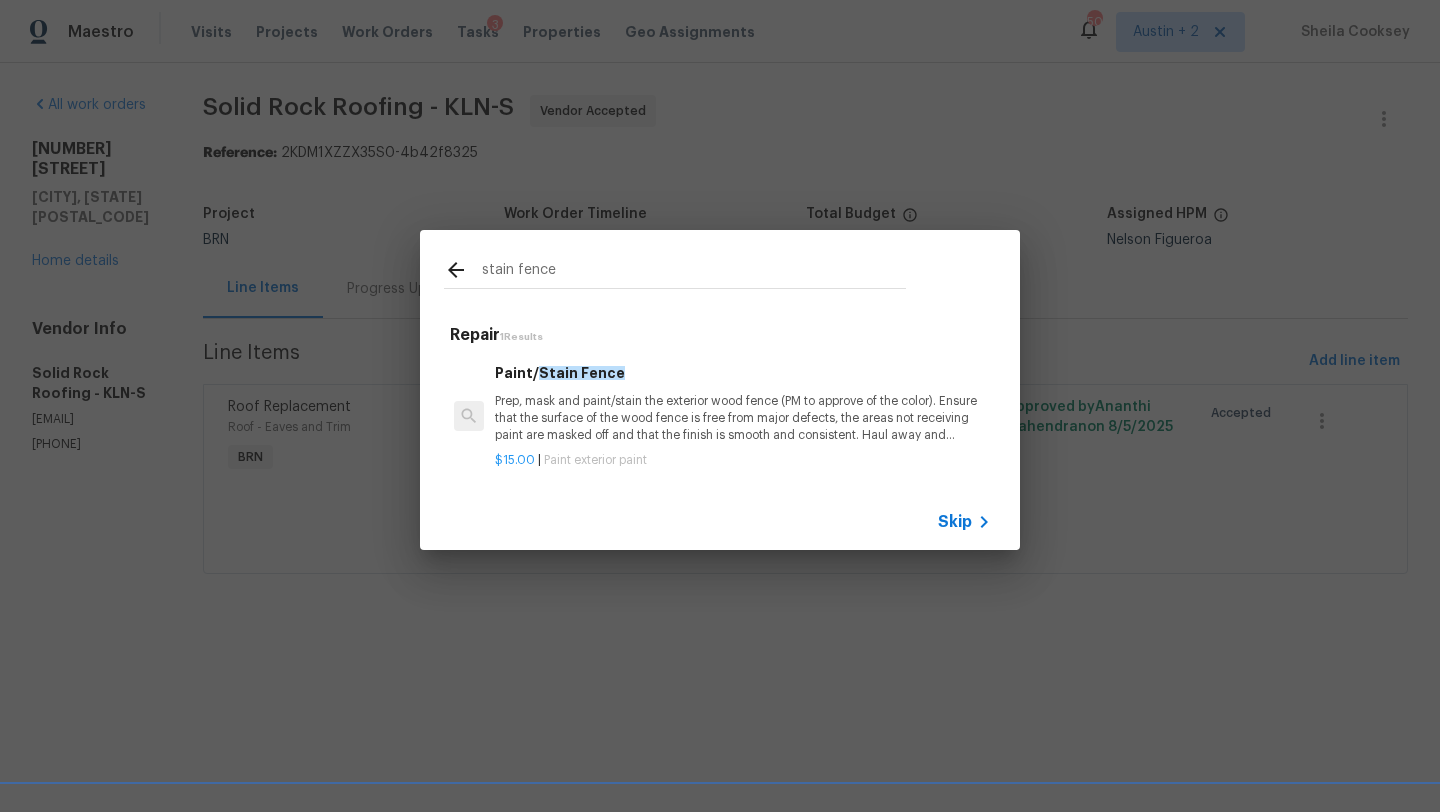 click on "Prep, mask and paint/stain the exterior wood fence  (PM to approve of the color). Ensure that the surface of the wood fence is free from major defects, the areas not receiving paint are masked off and that the finish is smooth and consistent. Haul away and dispose of all debris properly." at bounding box center [743, 418] 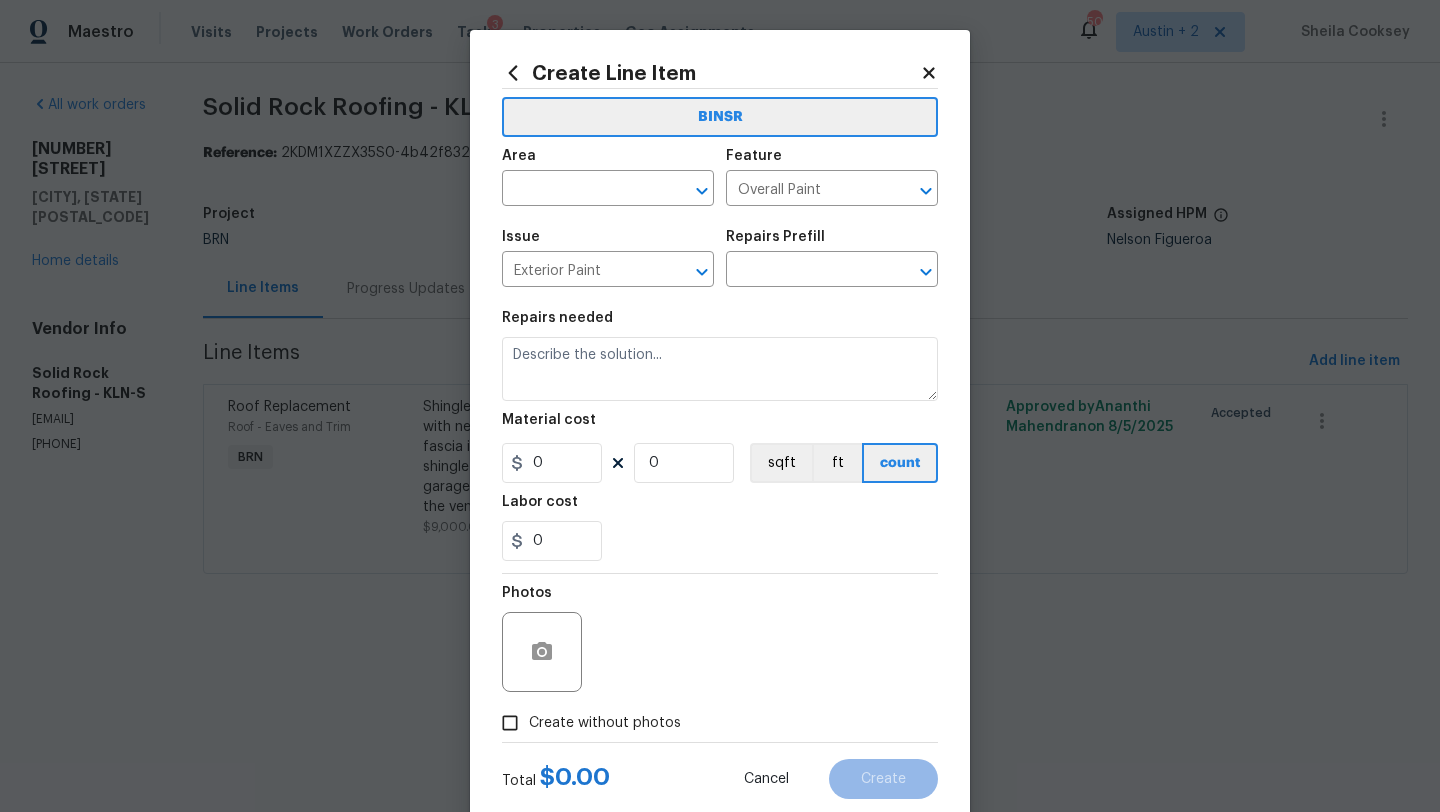 type on "Paint/Stain Fence $15.00" 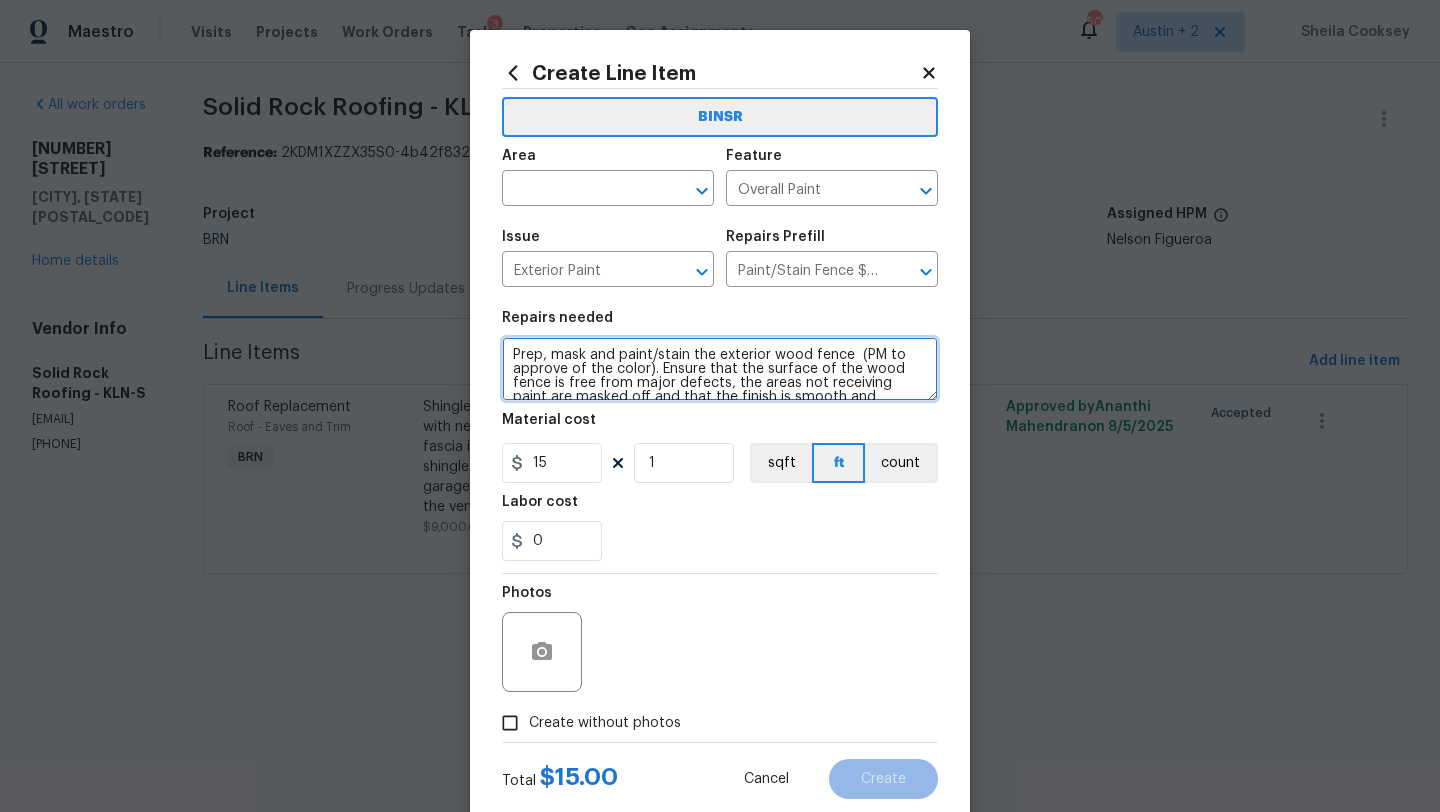 scroll, scrollTop: 28, scrollLeft: 0, axis: vertical 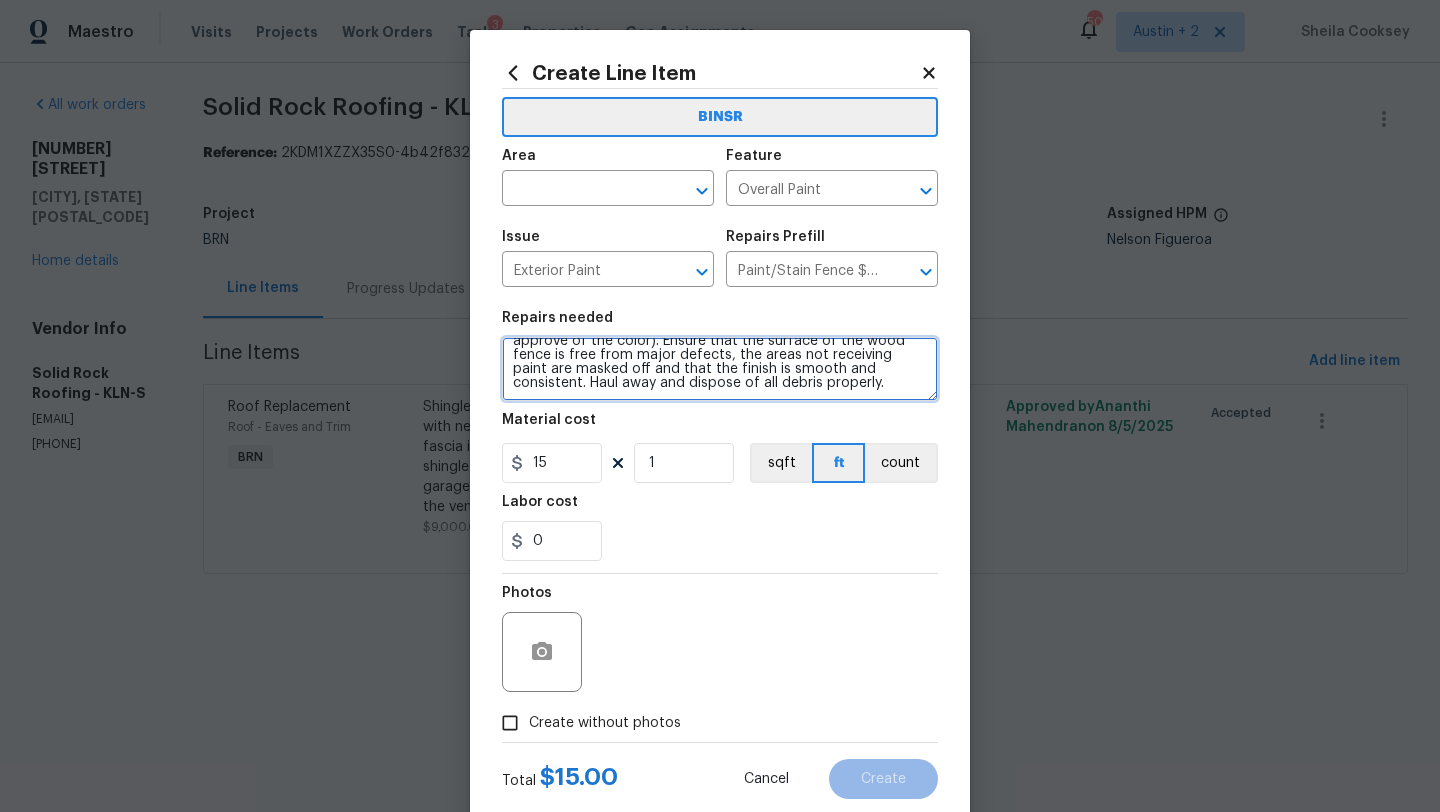 drag, startPoint x: 510, startPoint y: 354, endPoint x: 806, endPoint y: 552, distance: 356.11795 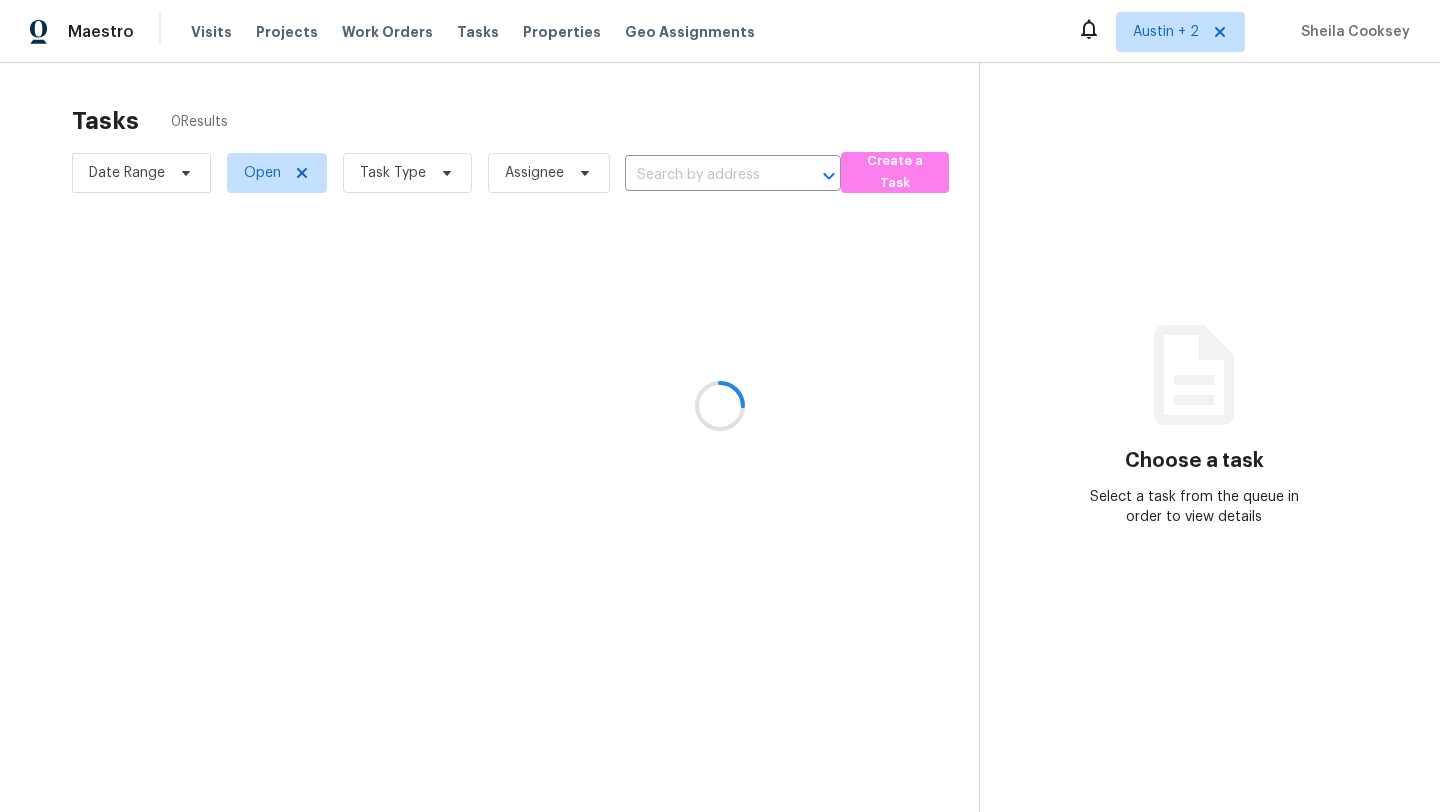 scroll, scrollTop: 0, scrollLeft: 0, axis: both 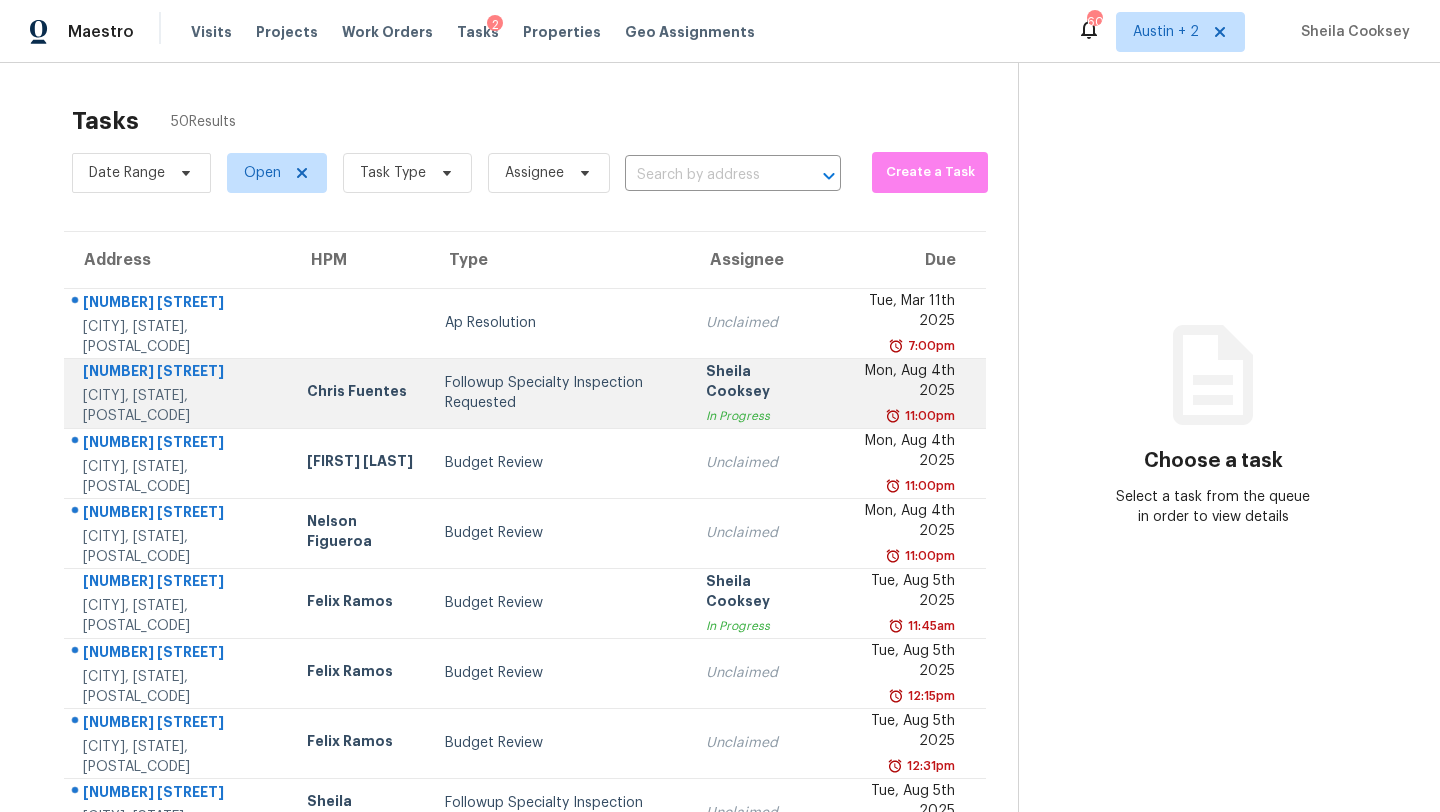 click on "Followup Specialty Inspection Requested" at bounding box center (559, 393) 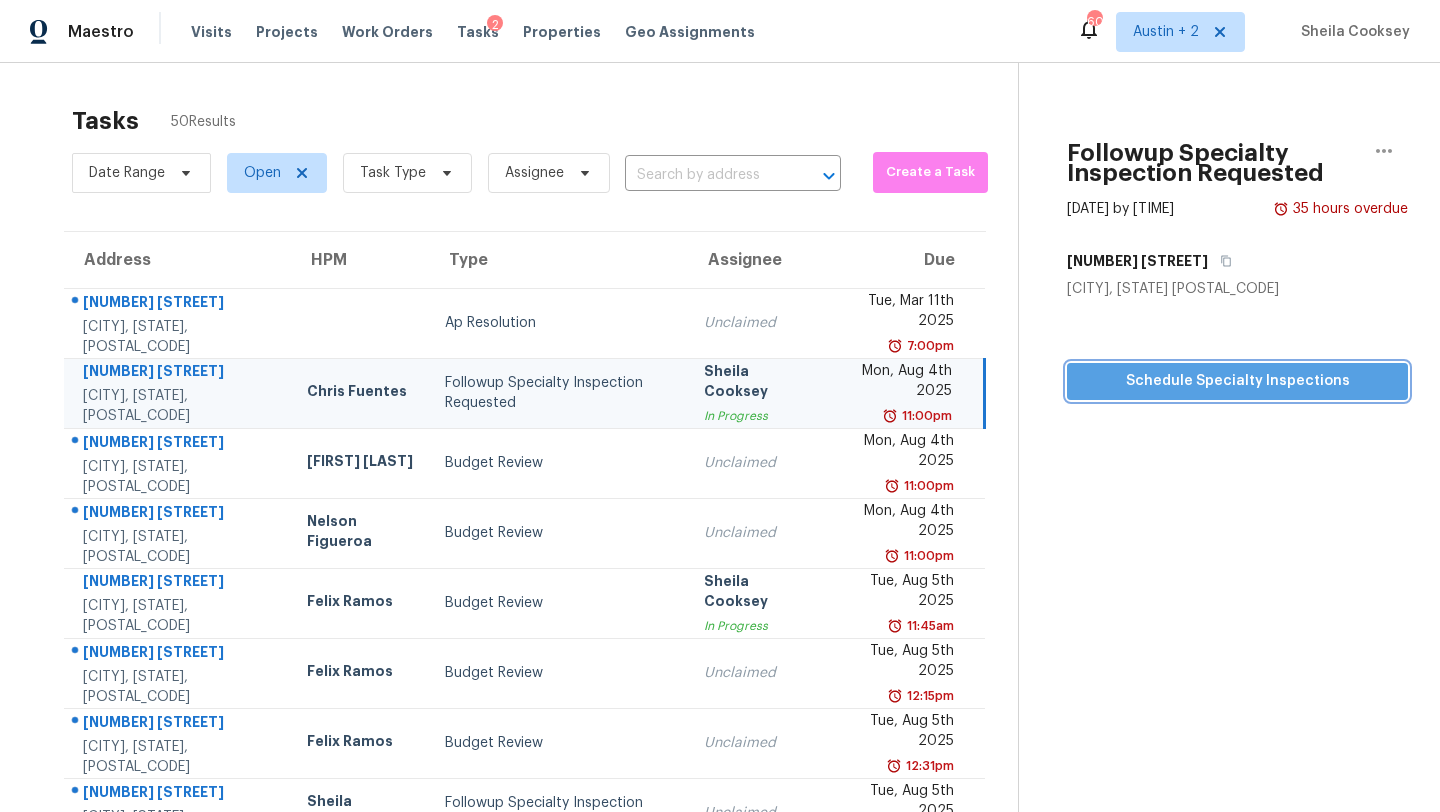 click on "Schedule Specialty Inspections" at bounding box center (1237, 381) 